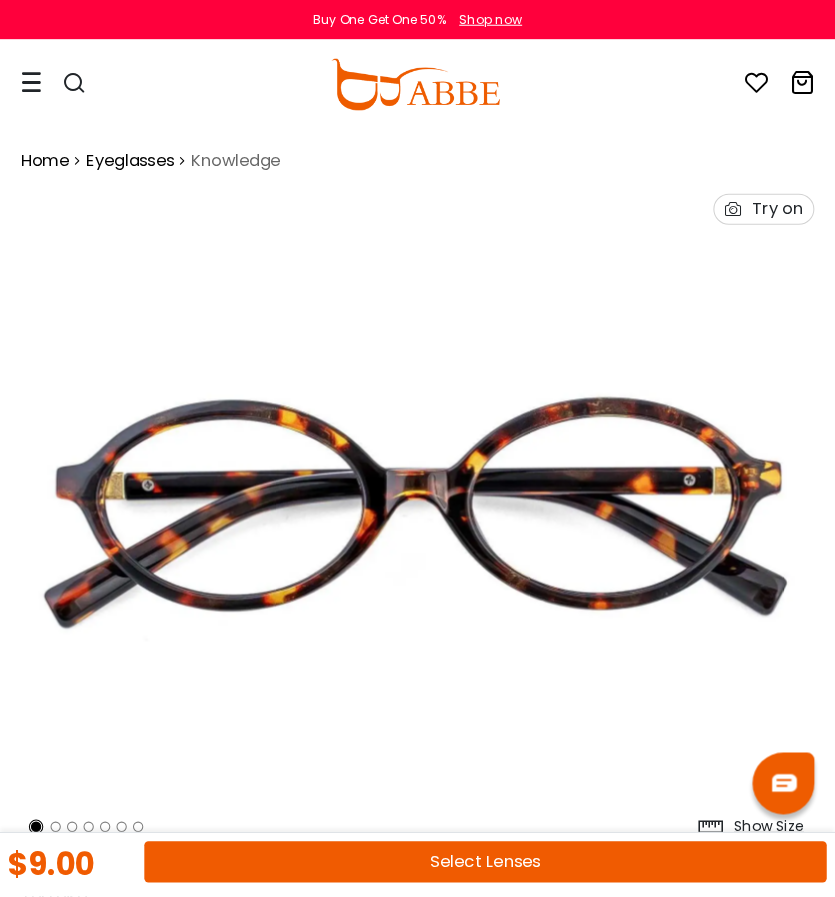 scroll, scrollTop: 0, scrollLeft: 0, axis: both 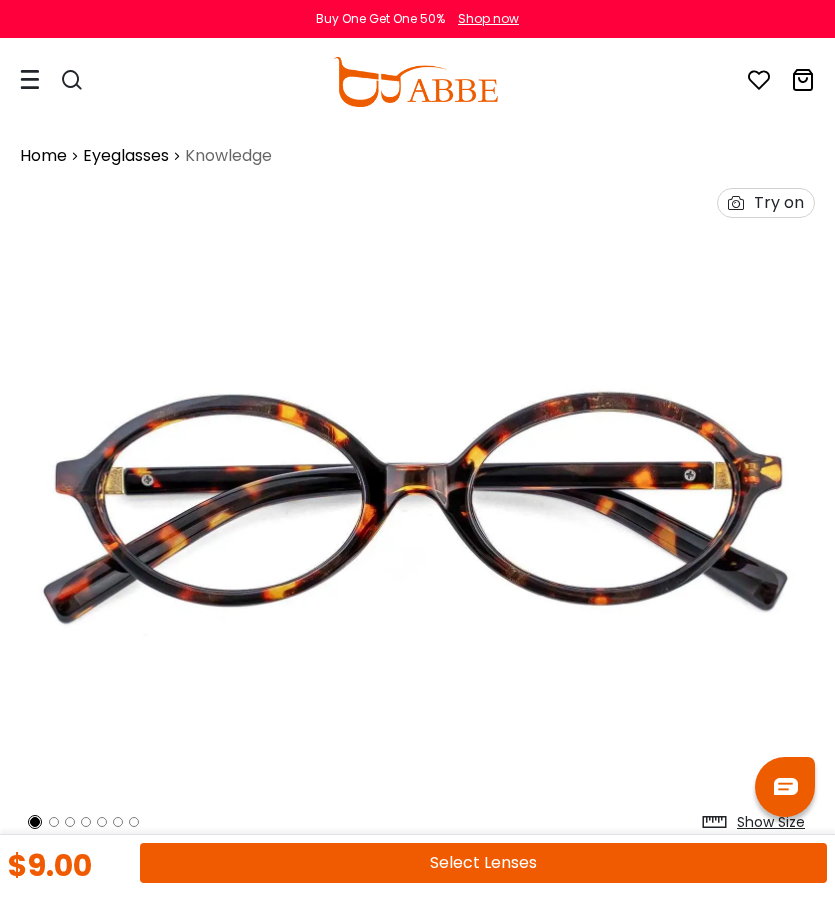 click on "Try on" at bounding box center (779, 203) 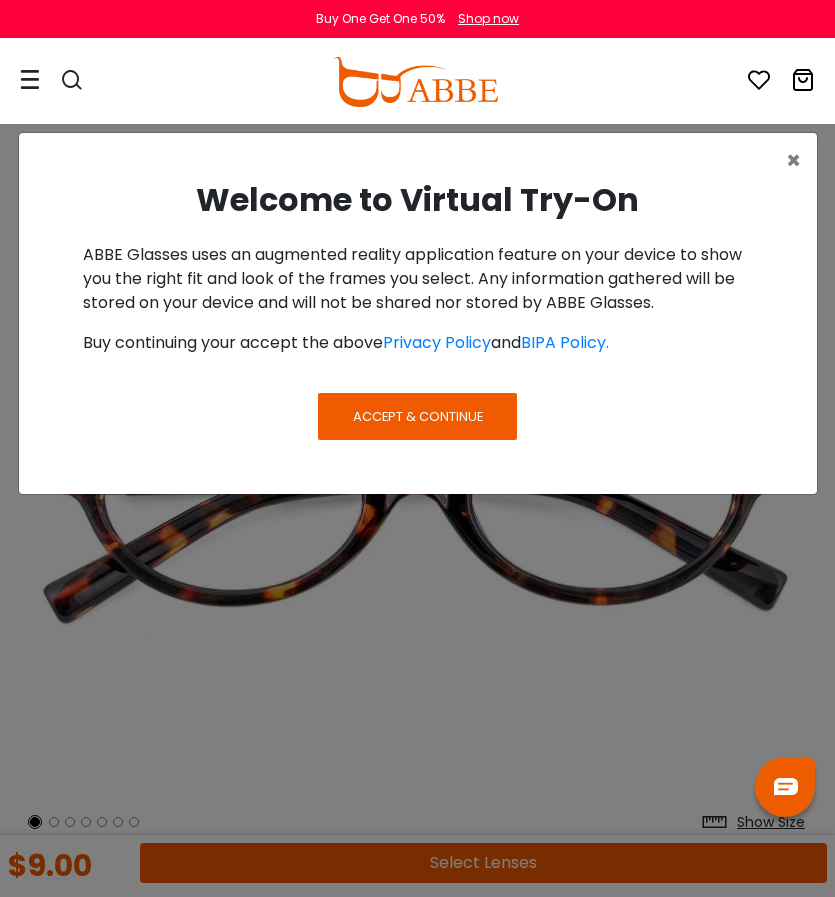 click on "Accept & Continue" at bounding box center (418, 416) 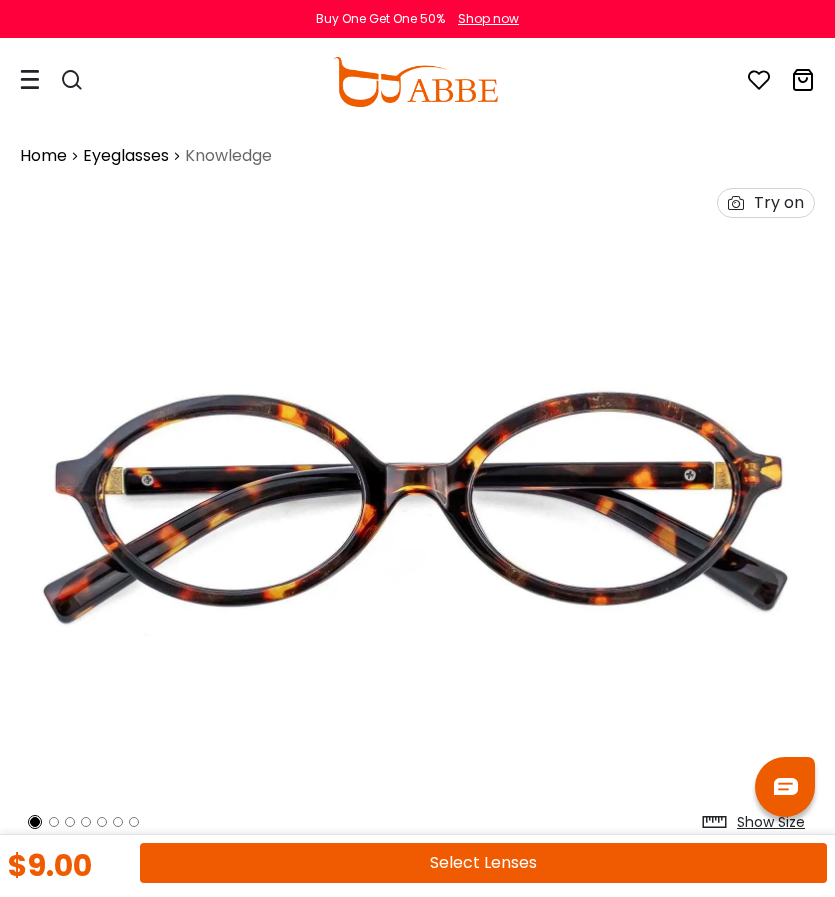 click at bounding box center [741, 203] 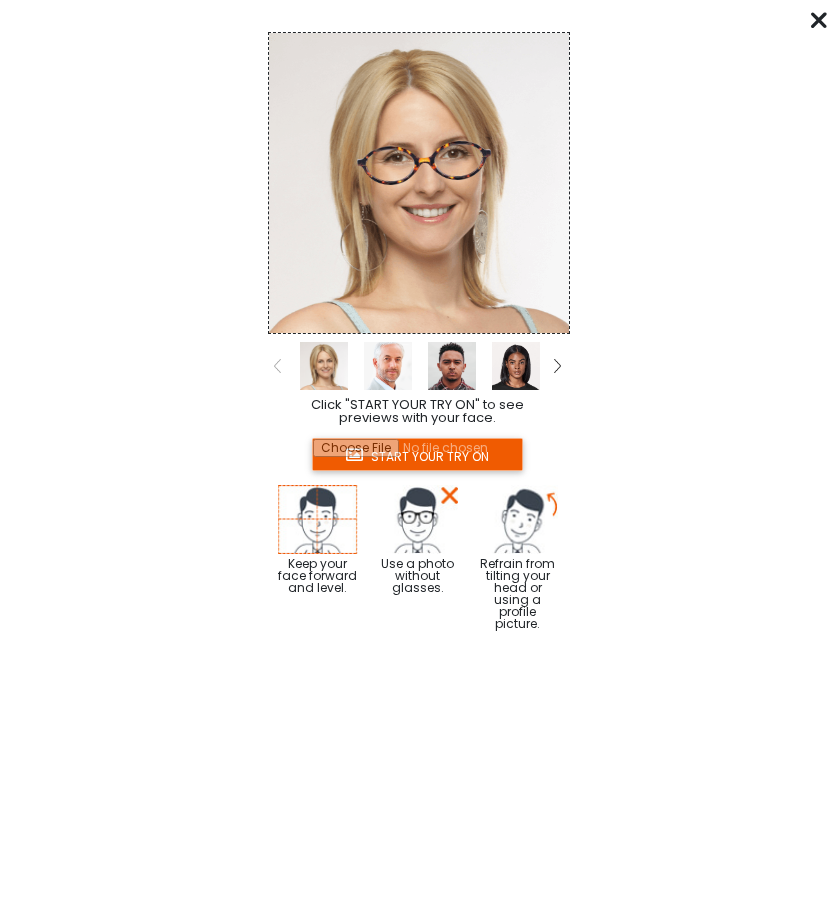 click at bounding box center [417, 454] 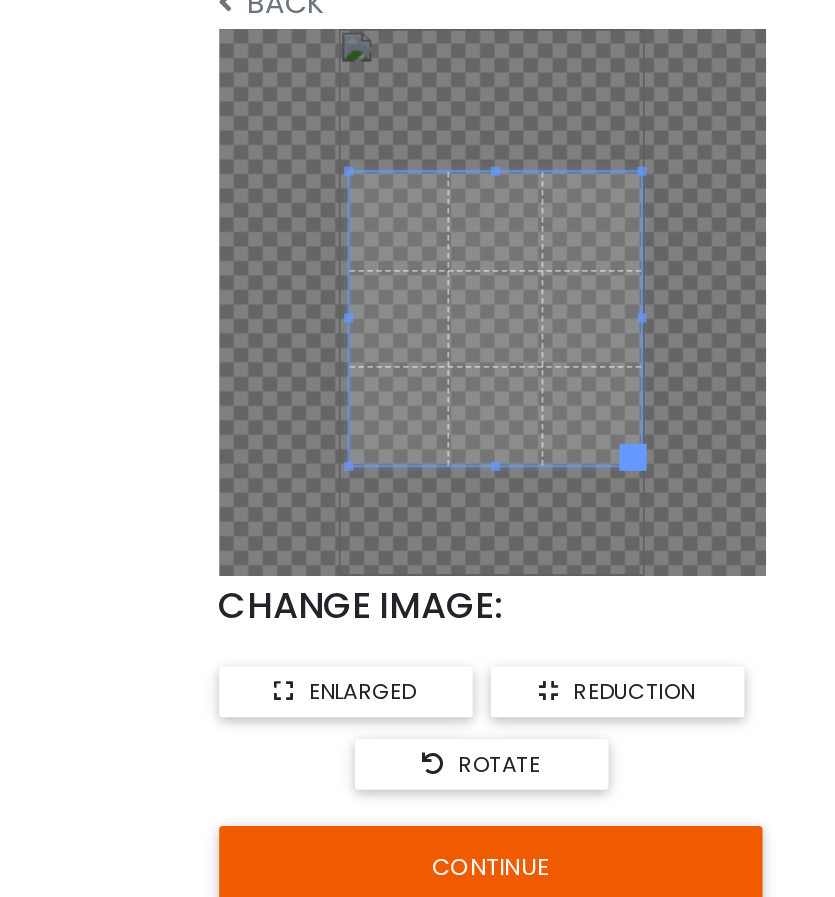 click on "CONTINUE" at bounding box center (418, 495) 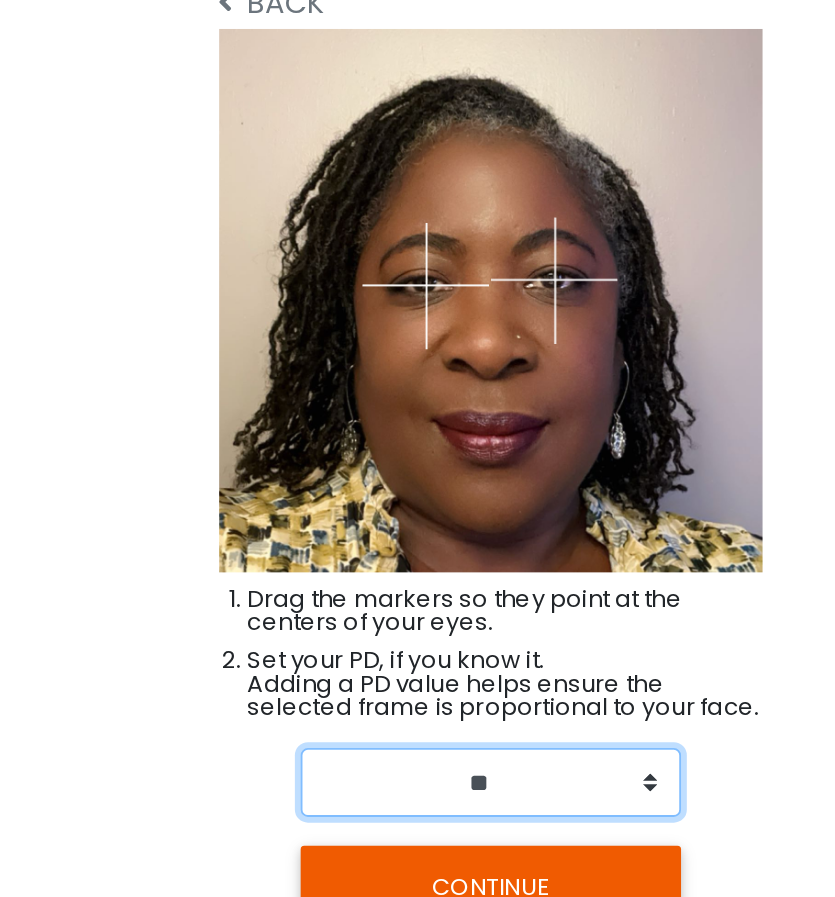 click on "** ** ** ** ** ** ** ** ** ** ** ** ** ** ** ** ** ** ** ** ** ** ** ** ** ** ** ** ** ** ** ** ** **" at bounding box center (418, 448) 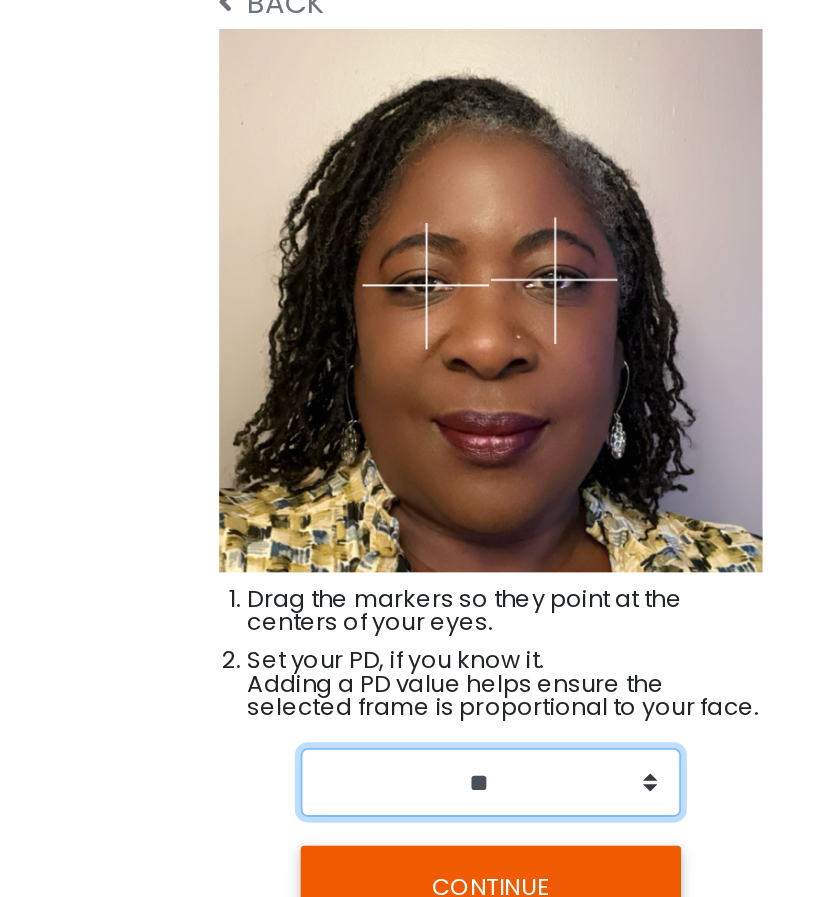 select on "**" 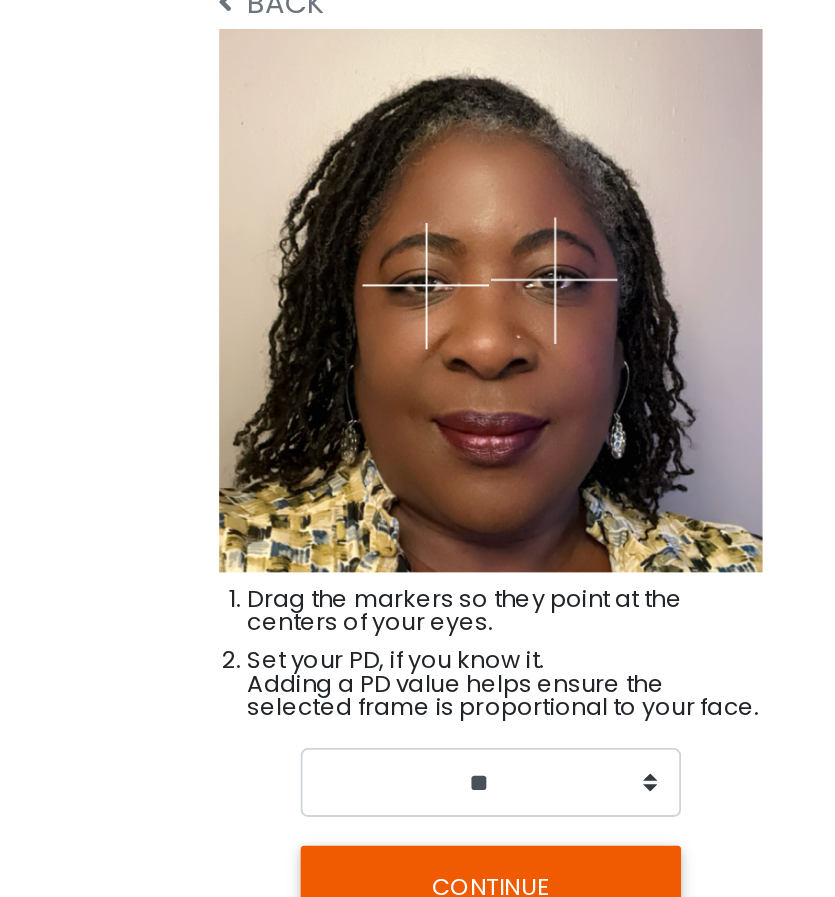 click on "CONTINUE" at bounding box center [418, 506] 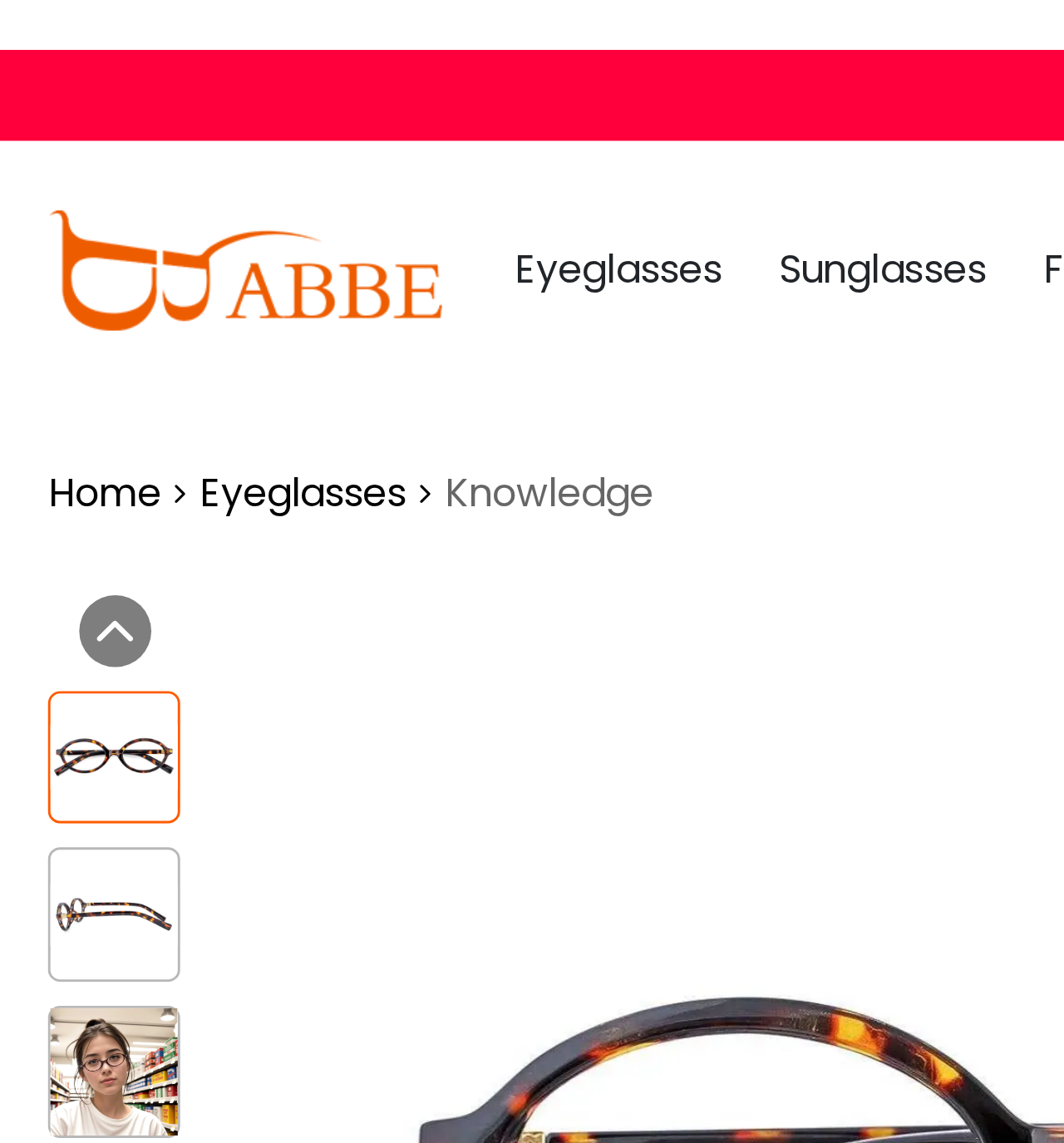scroll, scrollTop: 0, scrollLeft: 0, axis: both 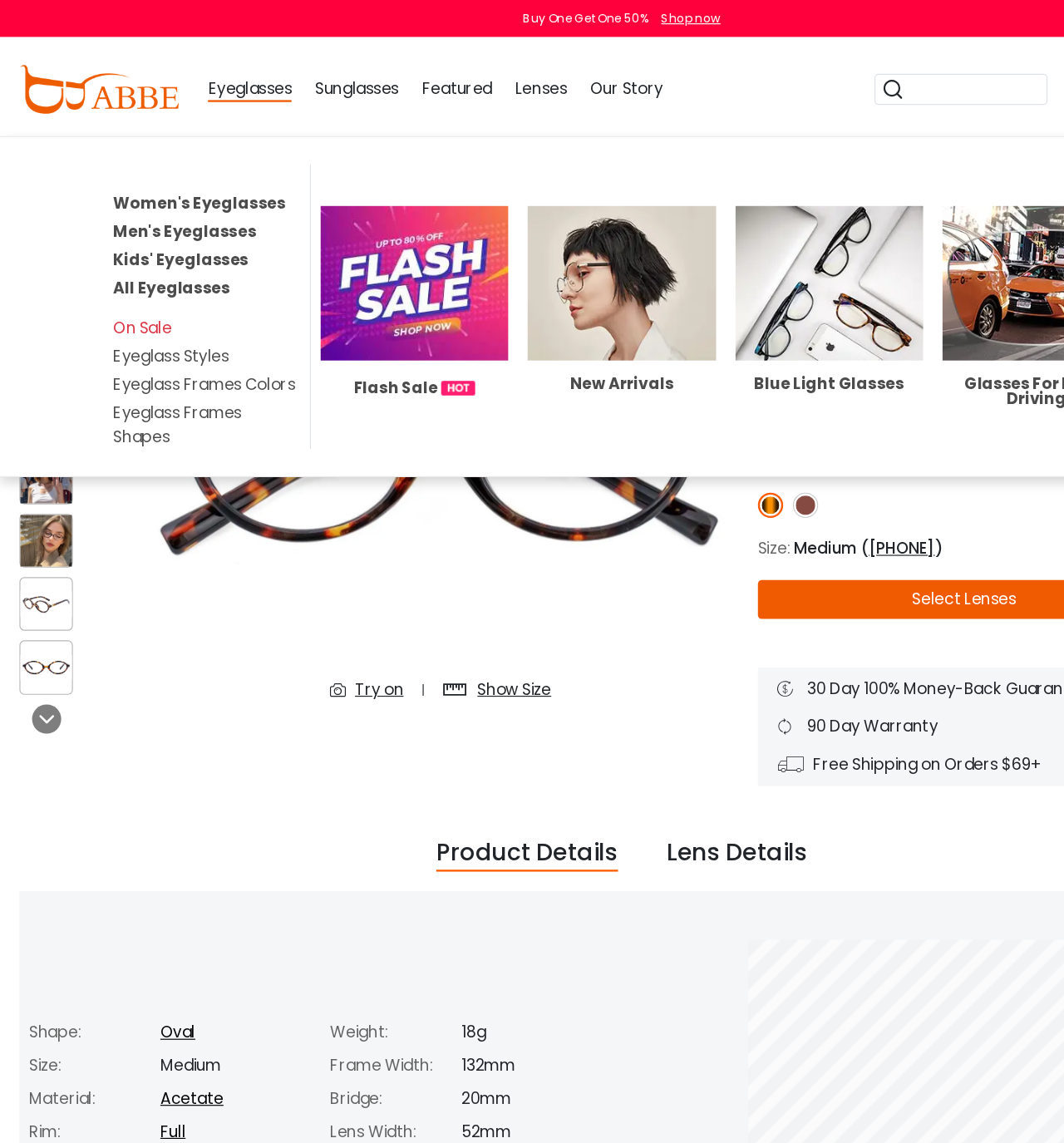 click on "Women's Eyeglasses" at bounding box center [170, 174] 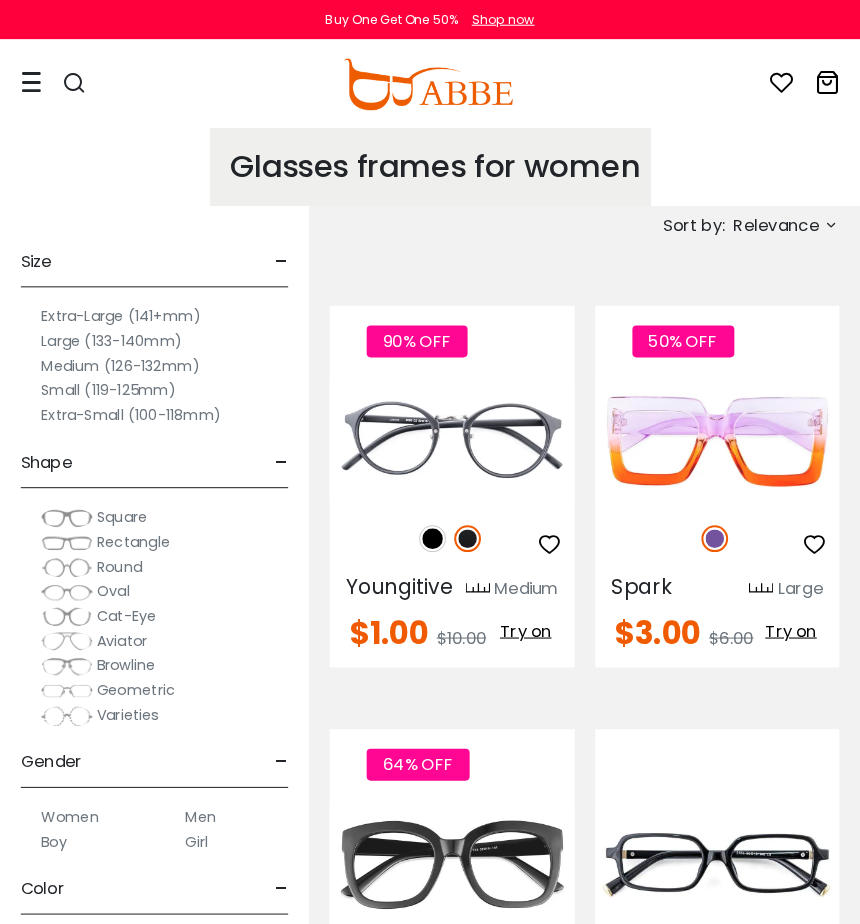 scroll, scrollTop: 0, scrollLeft: 0, axis: both 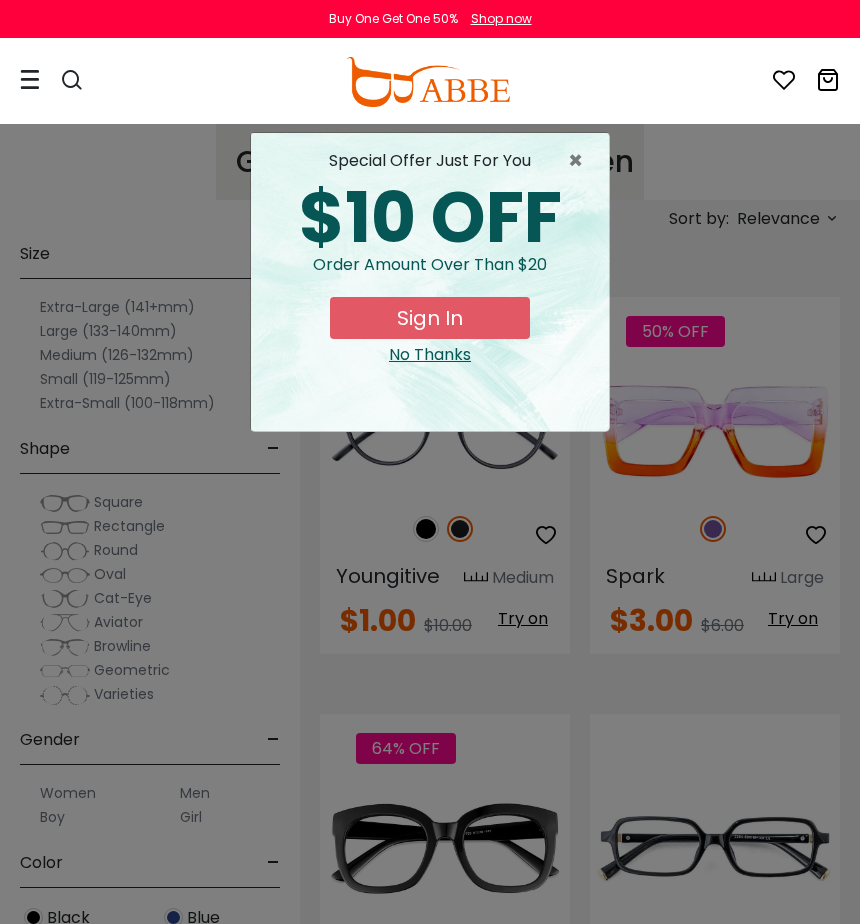 click on "×" at bounding box center (580, 161) 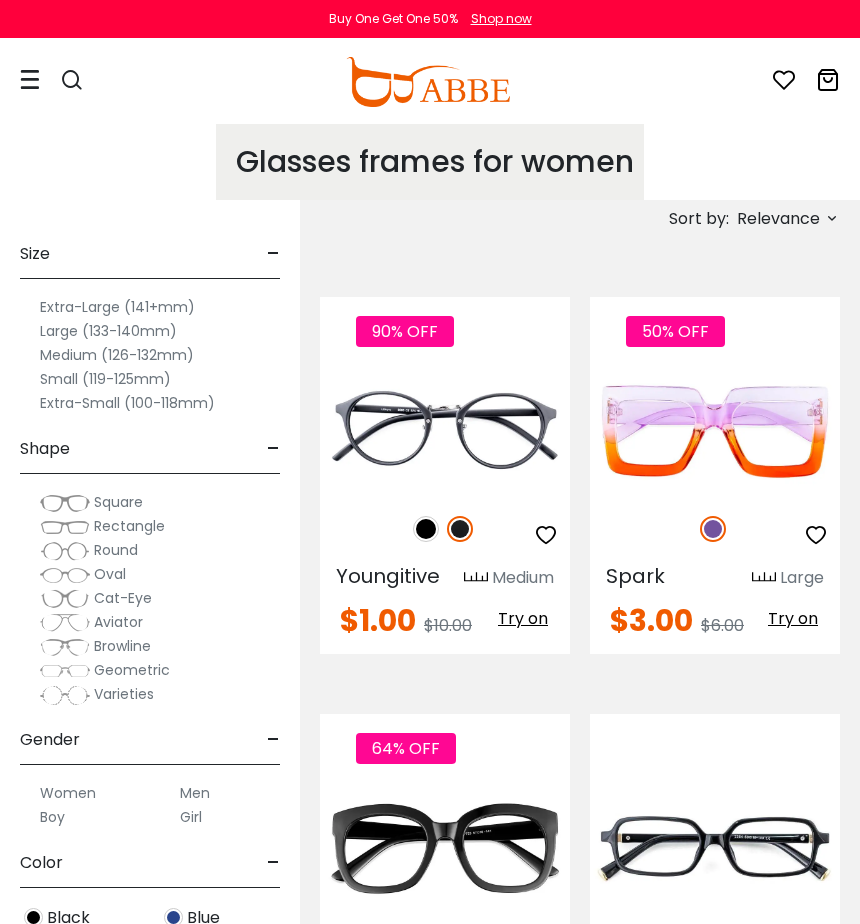 click on "Large (133-140mm)" at bounding box center [108, 331] 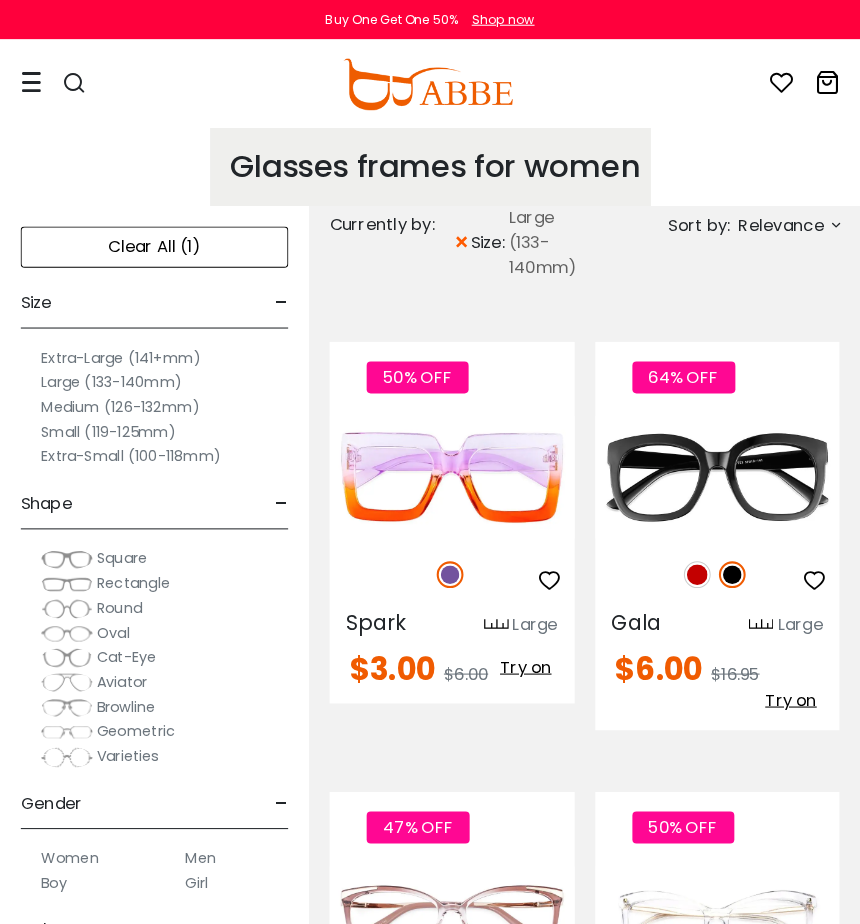 scroll, scrollTop: 0, scrollLeft: 0, axis: both 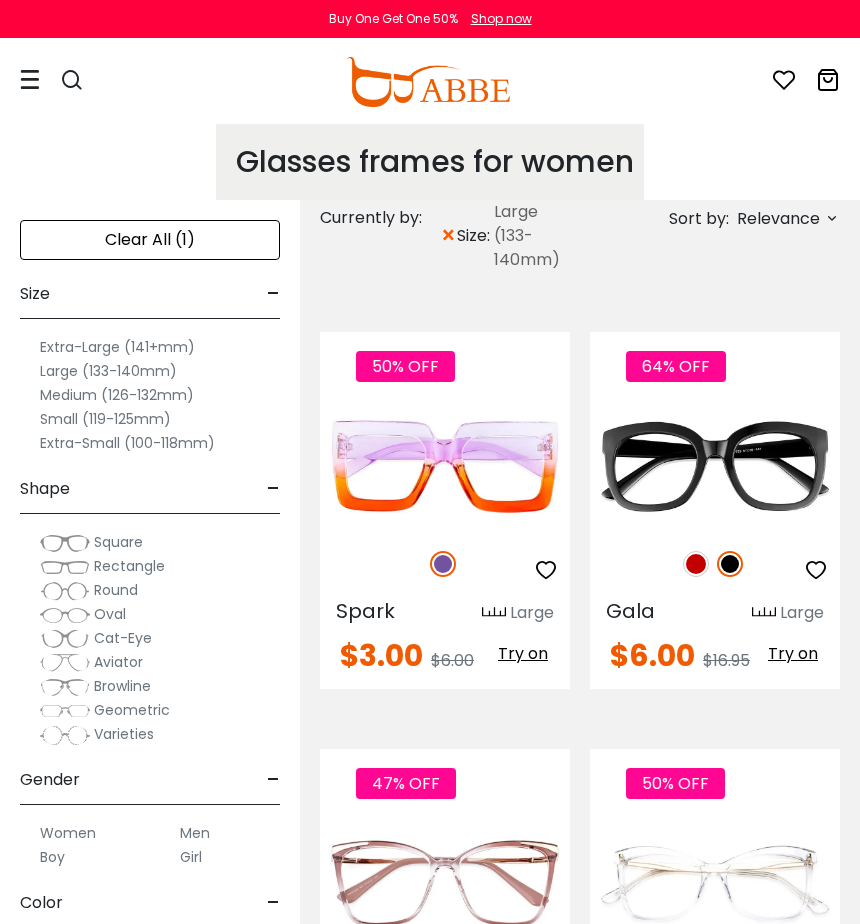 click on "Girl" at bounding box center [191, 857] 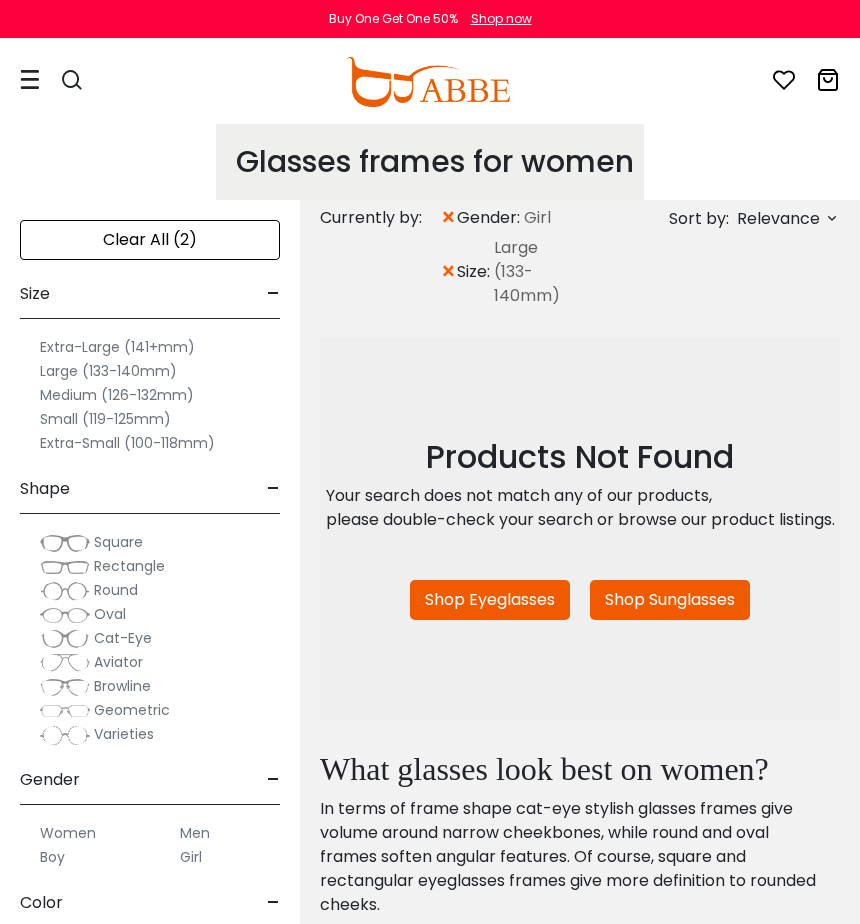 scroll, scrollTop: 0, scrollLeft: 0, axis: both 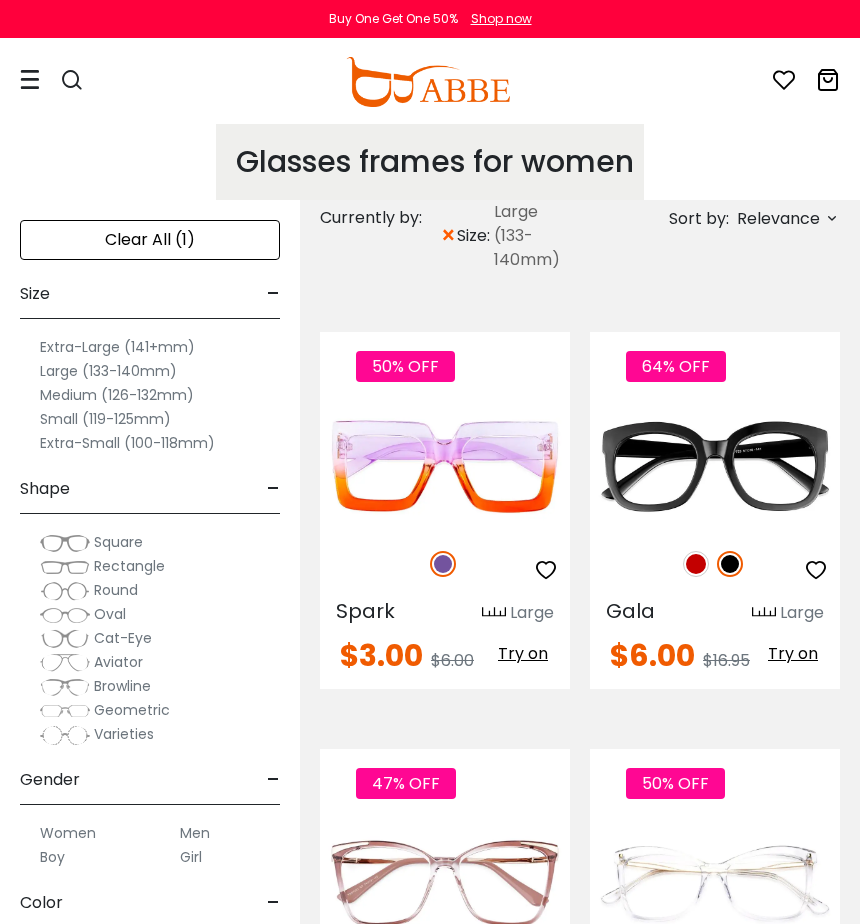 click on "Women" at bounding box center (68, 833) 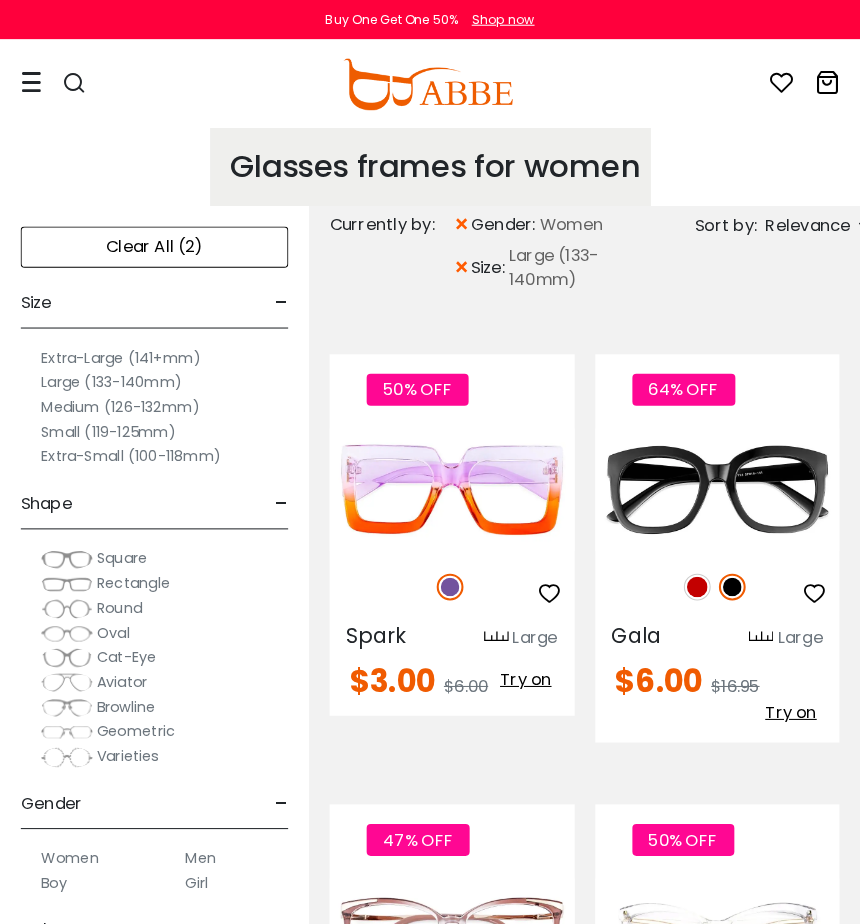scroll, scrollTop: 0, scrollLeft: 0, axis: both 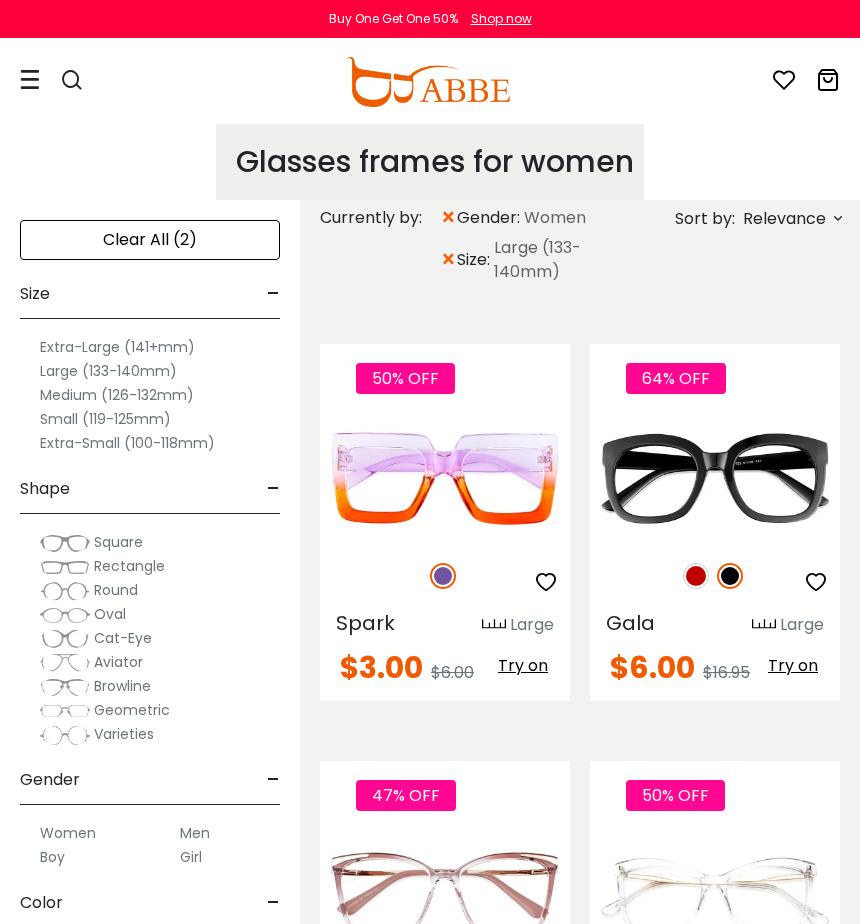 click on "Sort by:" at bounding box center (705, 218) 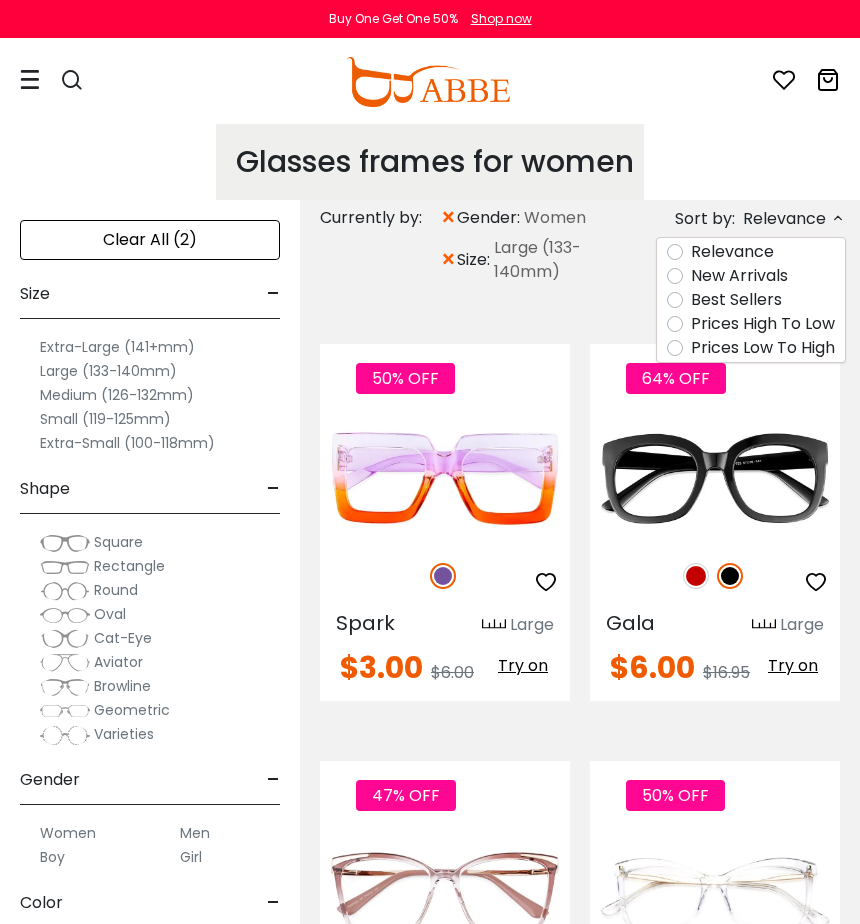 click on "Prices Low To High" at bounding box center [763, 348] 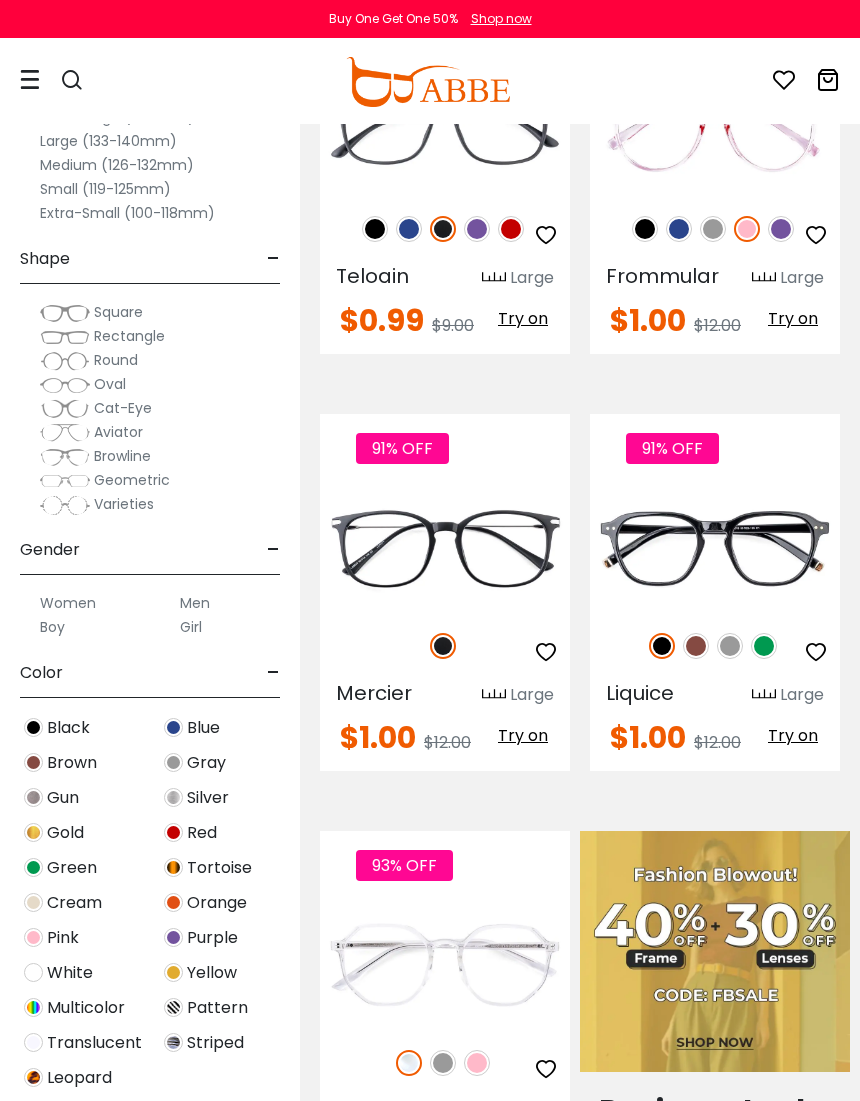 scroll, scrollTop: 348, scrollLeft: 0, axis: vertical 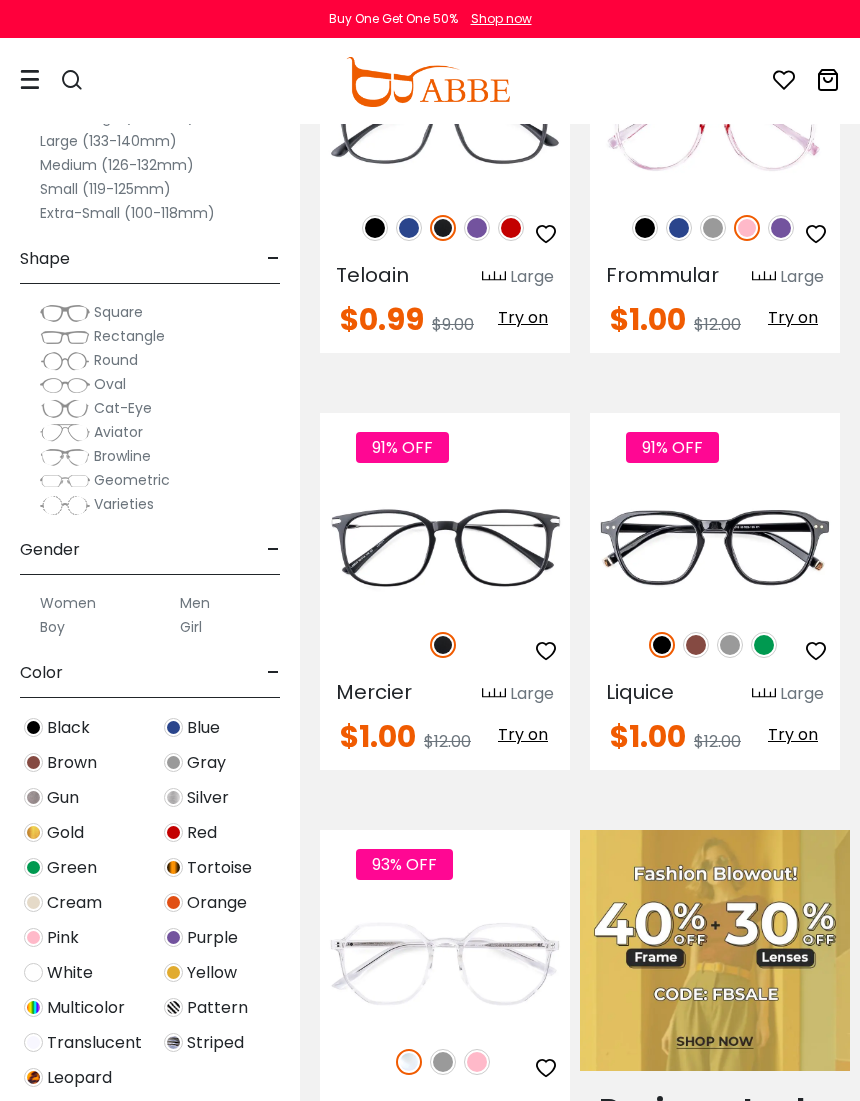 click on "Try on" at bounding box center (793, 734) 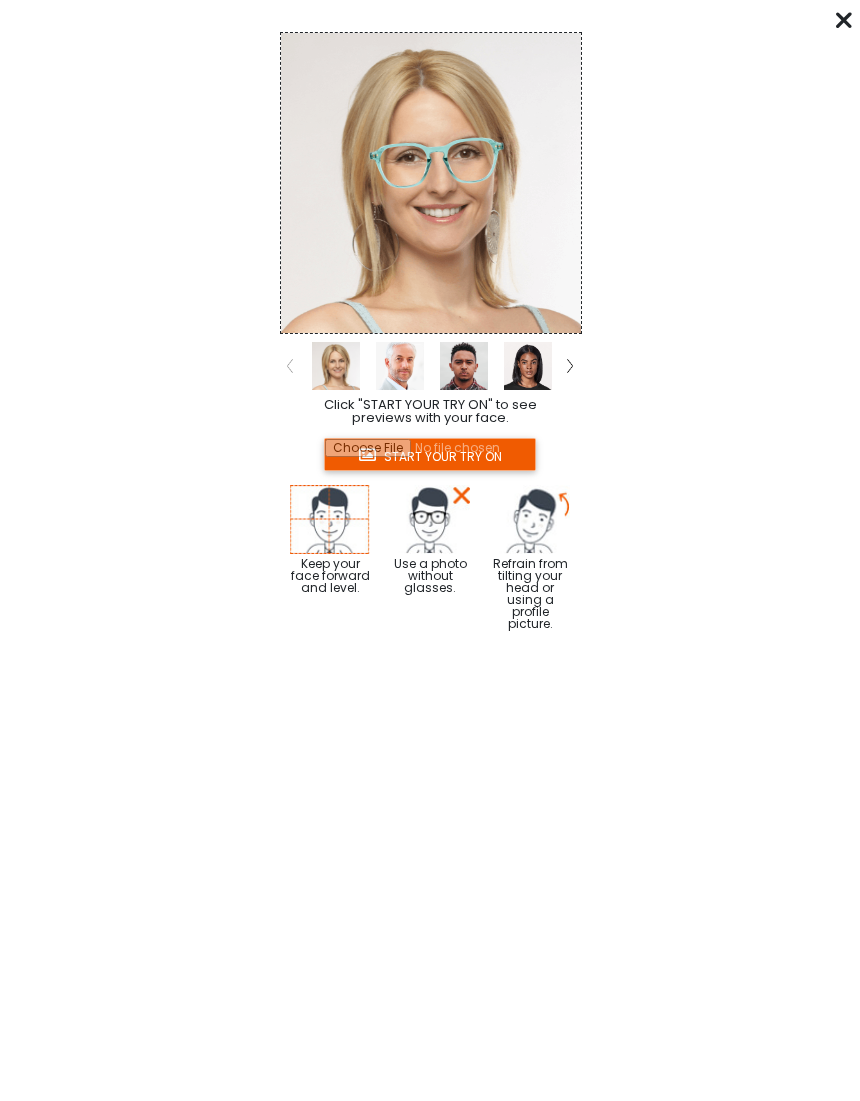 click at bounding box center (429, 454) 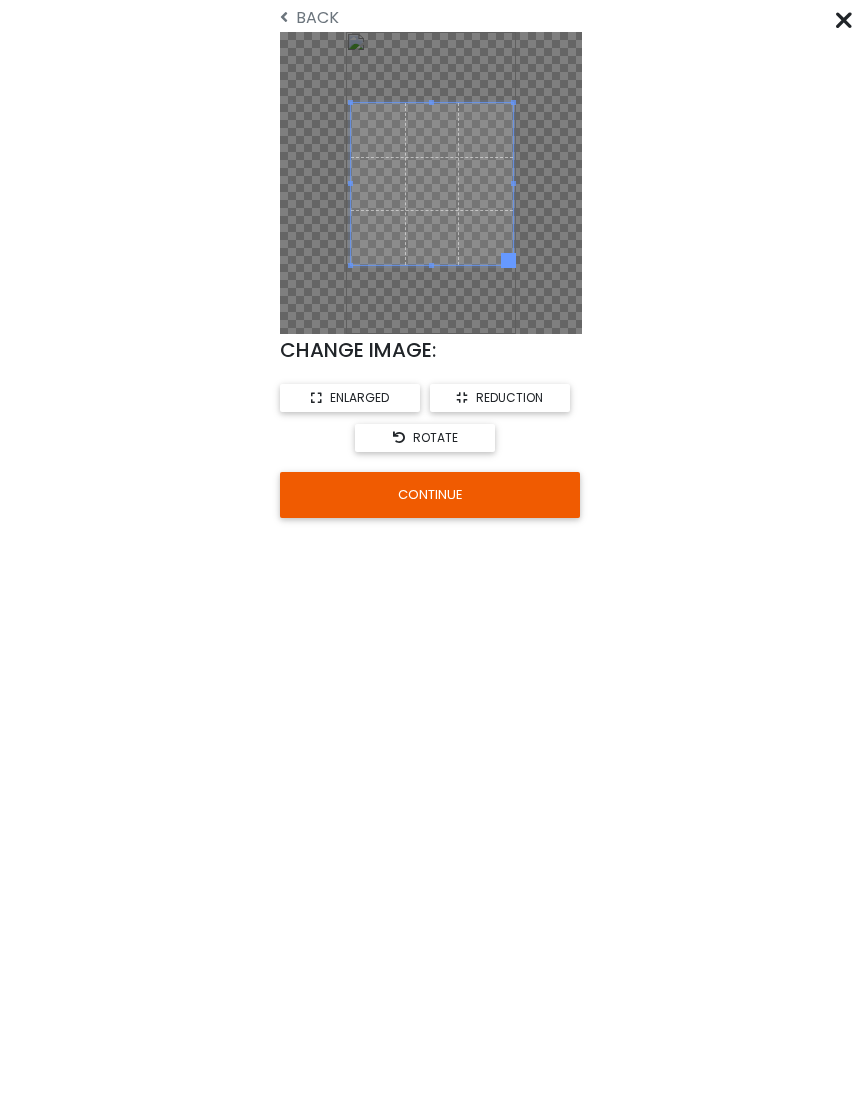 click on "CONTINUE" at bounding box center (430, 495) 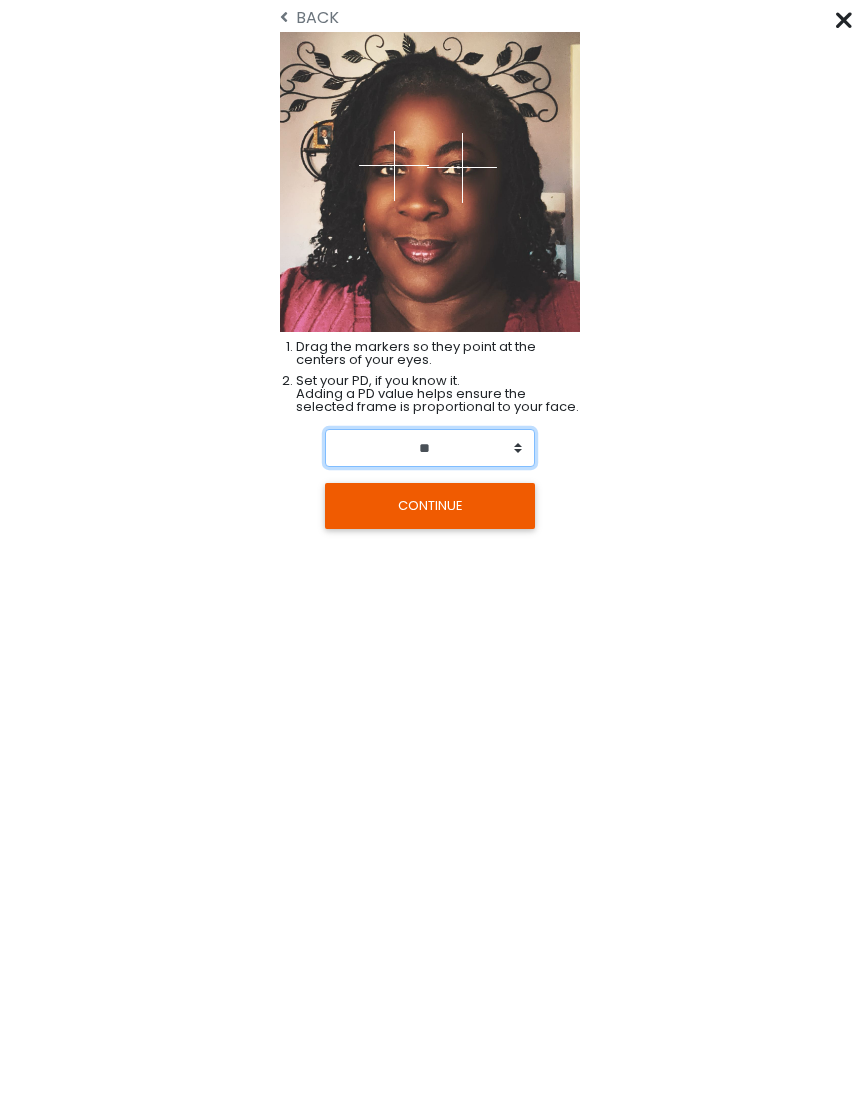 click on "** ** ** ** ** ** ** ** ** ** ** ** ** ** ** ** ** ** ** ** ** ** ** ** ** ** ** ** ** ** ** ** ** **" at bounding box center [430, 448] 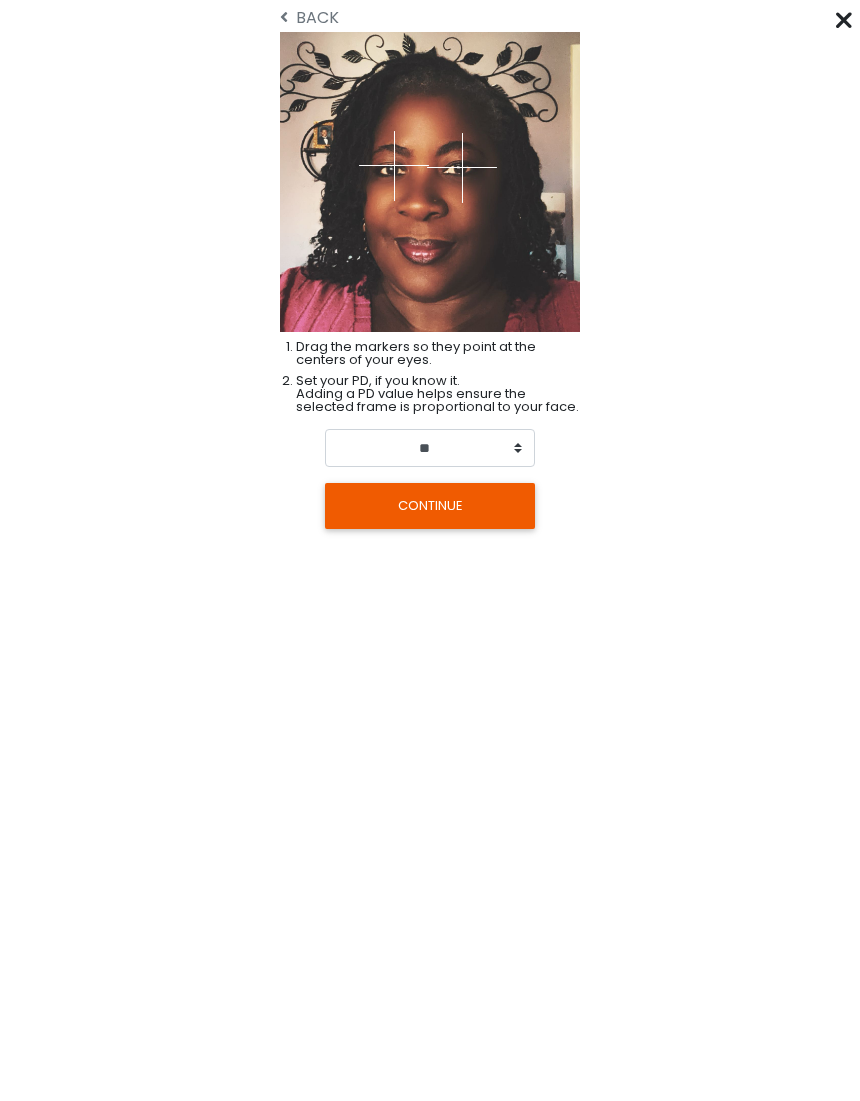 click on "CONTINUE" at bounding box center (430, 506) 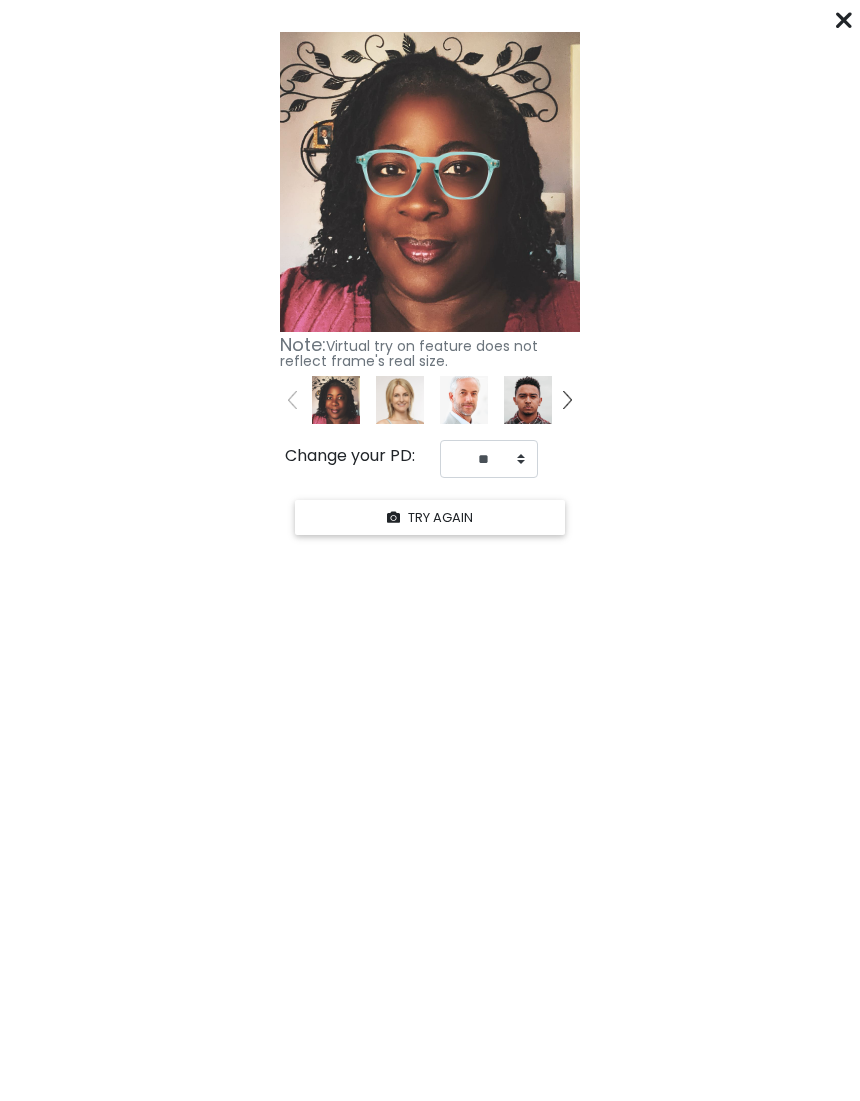 click on "******     Click "START YOUR TRY ON" to see previews with your face. START YOUR TRY ON Keep your face forward and level. Use a photo without glasses. Refrain from tilting your head or using a profile picture. BACK CHANGE IMAGE: enlarged reduction rotate CONTINUE BACK Drag the markers so they point at the centers of your eyes. Set your PD, if you know it. Adding a PD value helps ensure the selected frame is proportional to your face. ** ** ** ** ** ** ** ** ** ** ** ** ** ** ** ** ** ** ** ** ** ** ** ** ** ** ** ** ** ** ** ** ** ** CONTINUE Note: Virtual try on feature does not reflect frame's real size. Change your PD: ** ** ** ** ** ** ** ** ** ** ** ** ** ** ** ** ** ** ** ** ** ** ** ** ** ** ** ** ** ** ** ** ** ** TRY AGAIN" at bounding box center (430, 550) 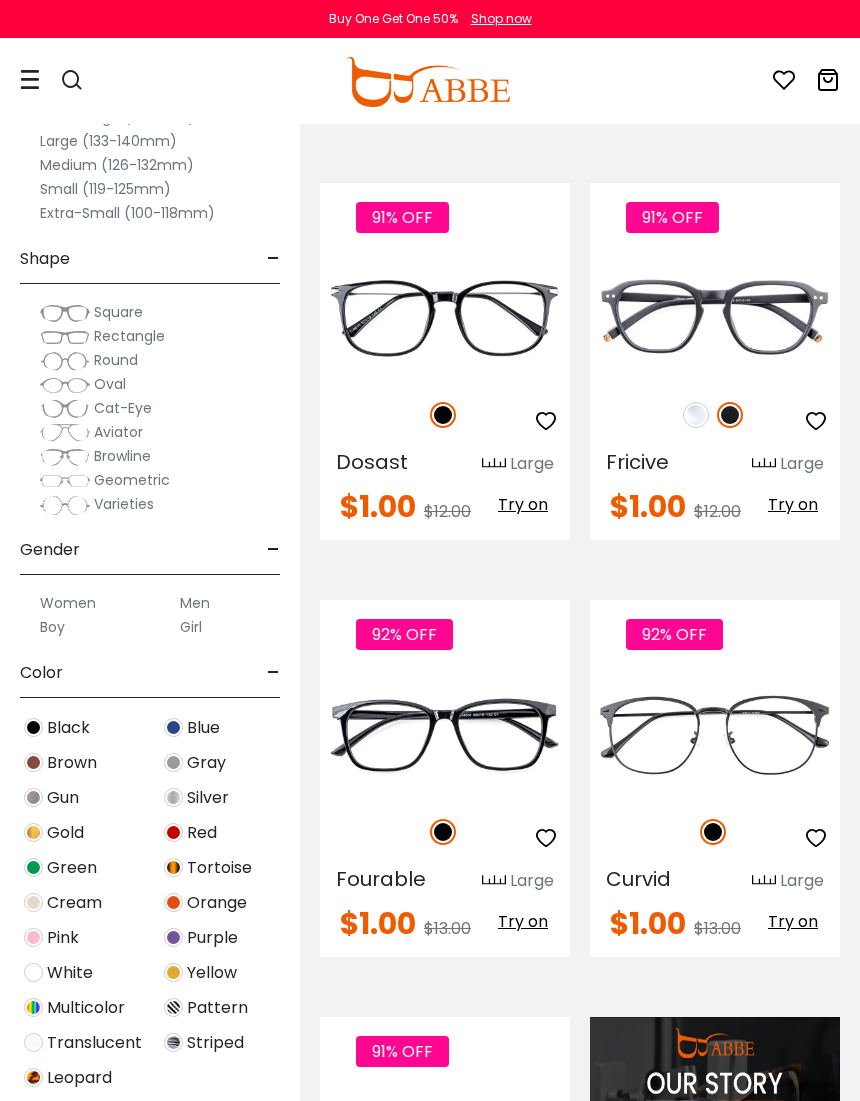scroll, scrollTop: 1420, scrollLeft: 0, axis: vertical 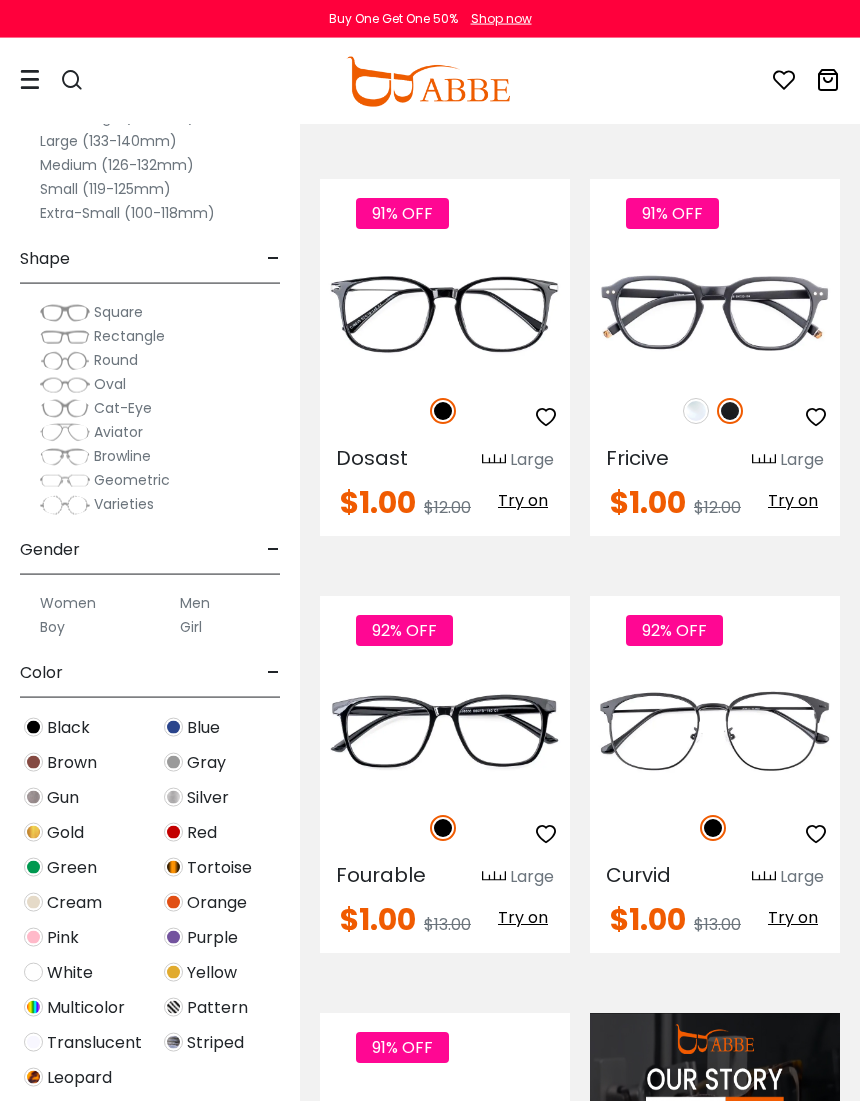 click on "Try on" at bounding box center [793, 500] 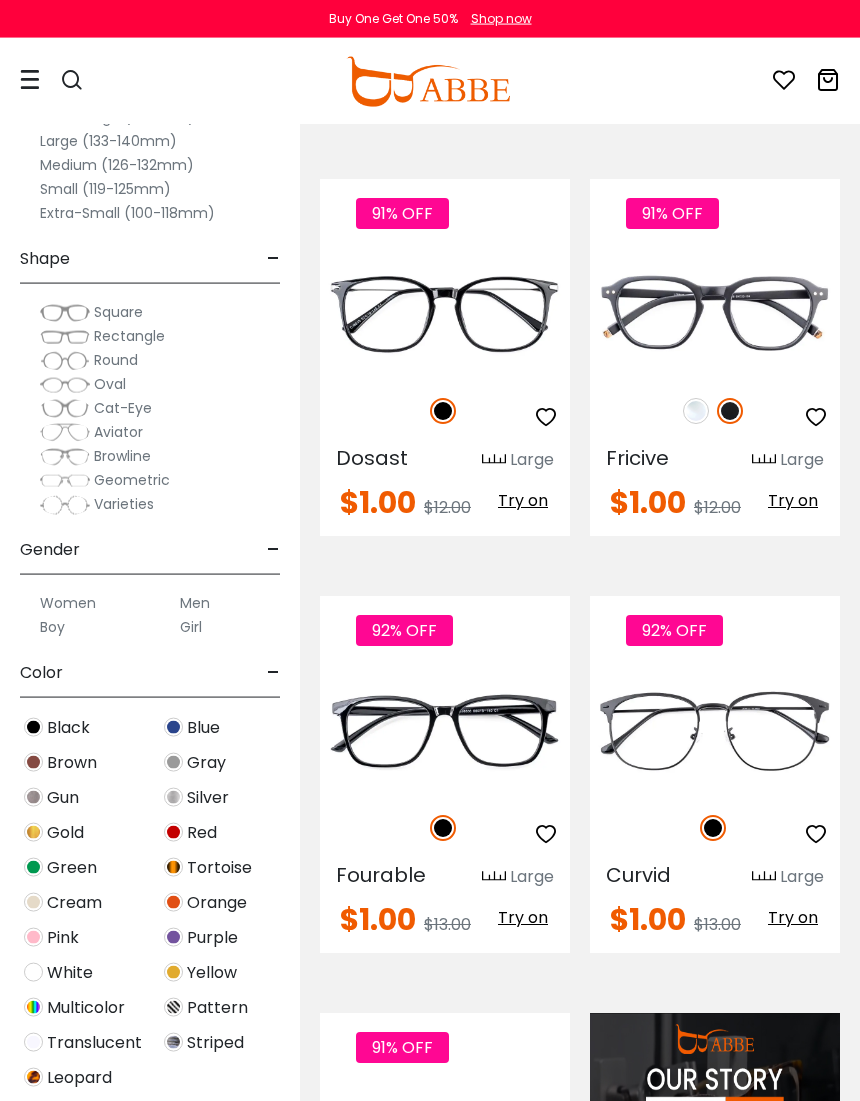 scroll, scrollTop: 1421, scrollLeft: 0, axis: vertical 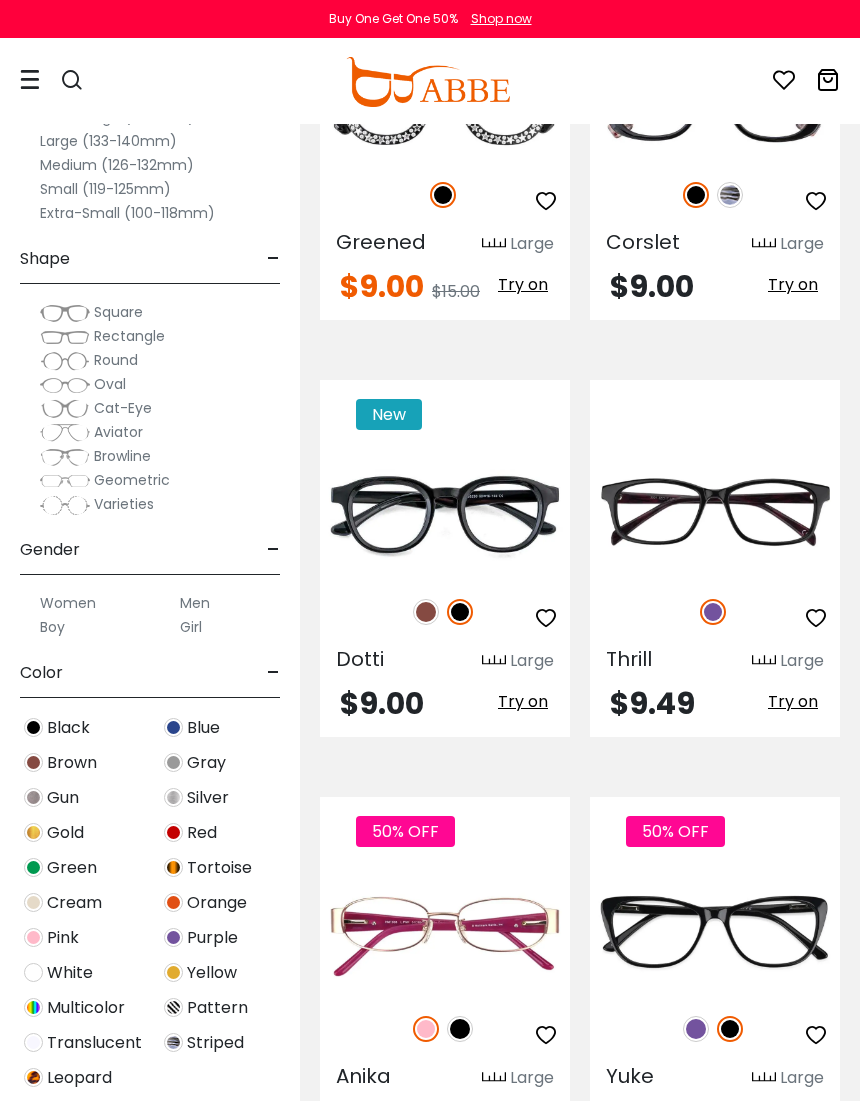 click on "Try on" at bounding box center [793, 701] 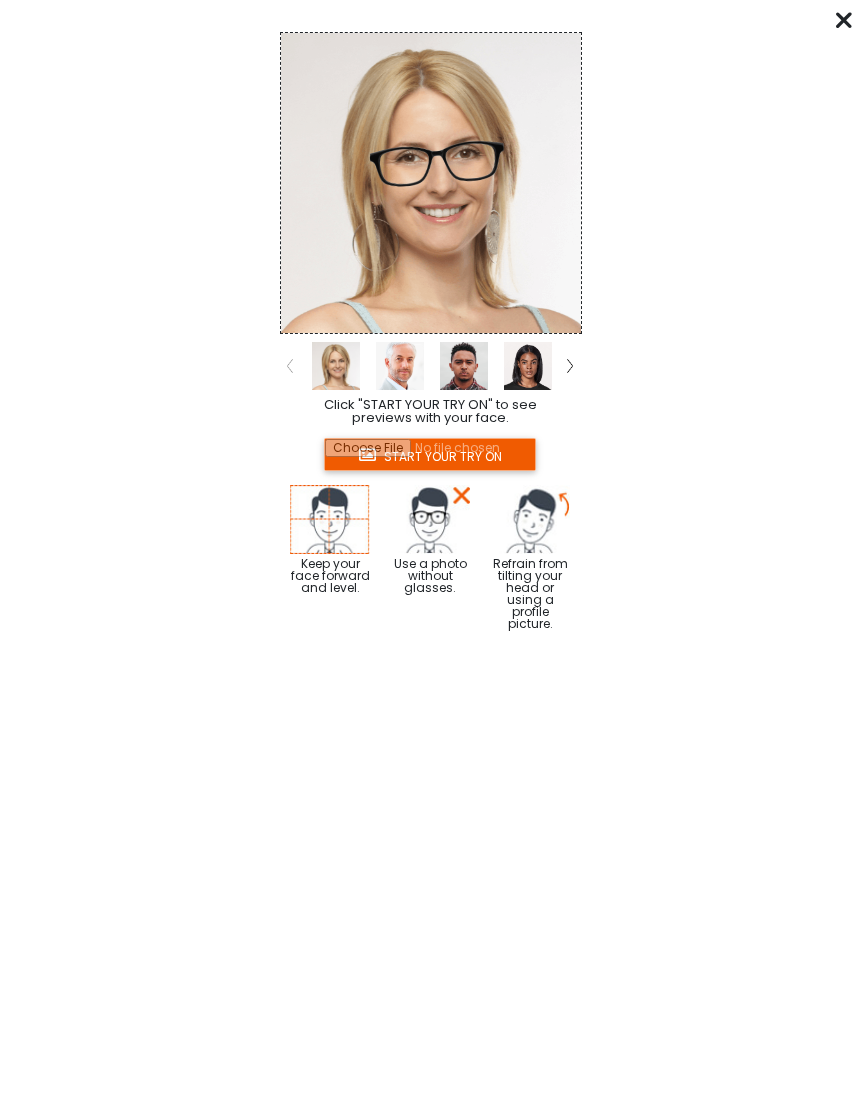 click on "Click "START YOUR TRY ON" to see previews with your face. START YOUR TRY ON Keep your face forward and level. Use a photo without glasses. Refrain from tilting your head or using a profile picture. BACK CHANGE IMAGE: enlarged reduction rotate CONTINUE BACK Drag the markers so they point at the centers of your eyes. Set your PD, if you know it. Adding a PD value helps ensure the selected frame is proportional to your face. ** ** ** ** ** ** ** ** ** ** ** ** ** ** ** ** ** ** ** ** ** ** ** ** ** ** ** ** ** ** ** ** ** ** CONTINUE Note: Virtual try on feature does not reflect frame's real size. Change your PD: ** ** ** ** ** ** ** ** ** ** ** ** ** ** ** ** ** ** ** ** ** ** ** ** ** ** ** ** ** ** ** ** ** ** TRY AGAIN" at bounding box center [430, 327] 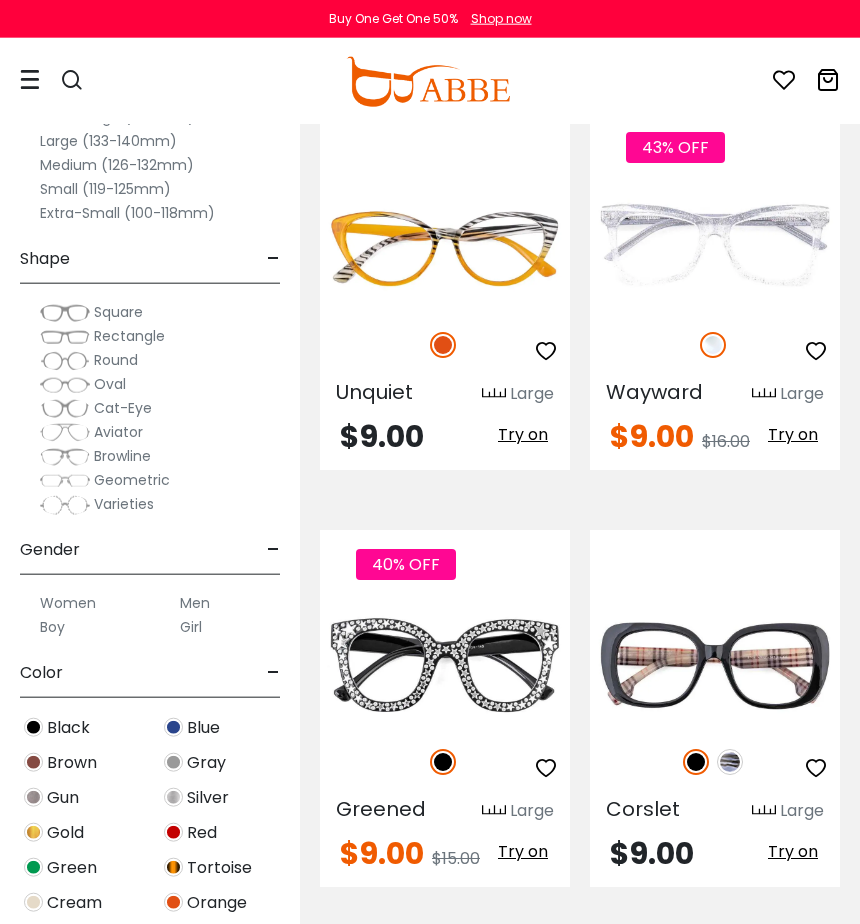 scroll, scrollTop: 3128, scrollLeft: 0, axis: vertical 